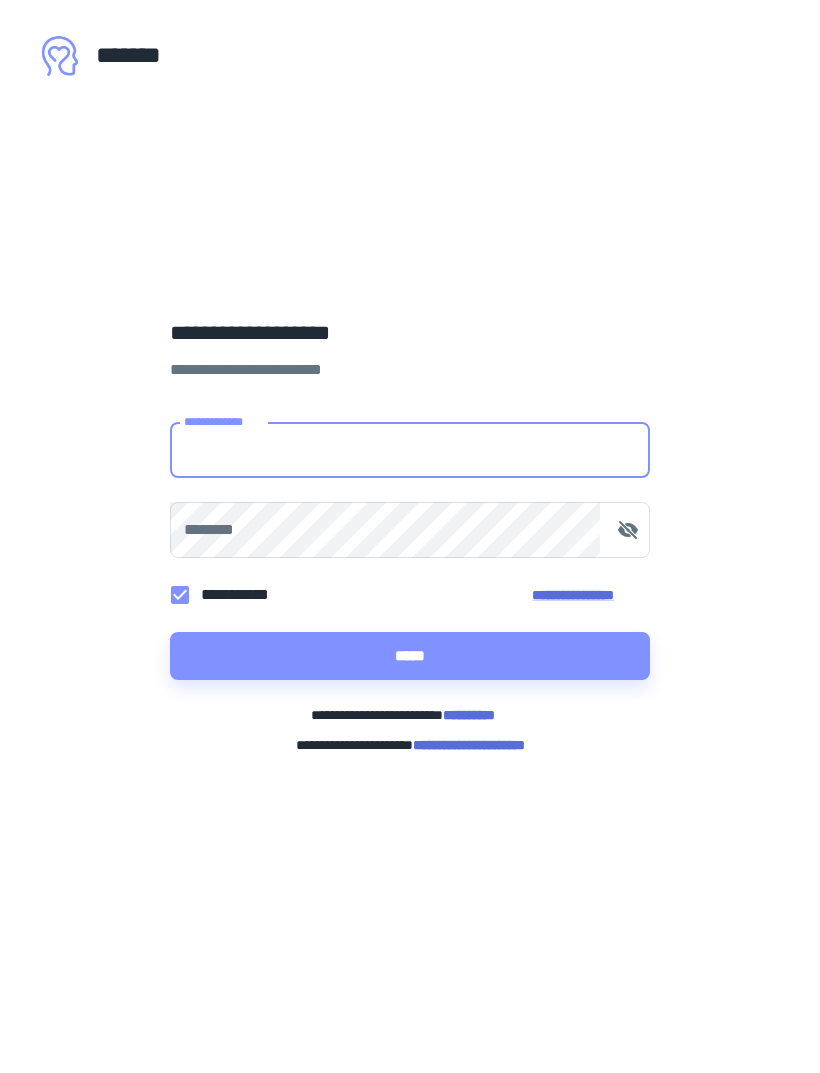 scroll, scrollTop: 0, scrollLeft: 0, axis: both 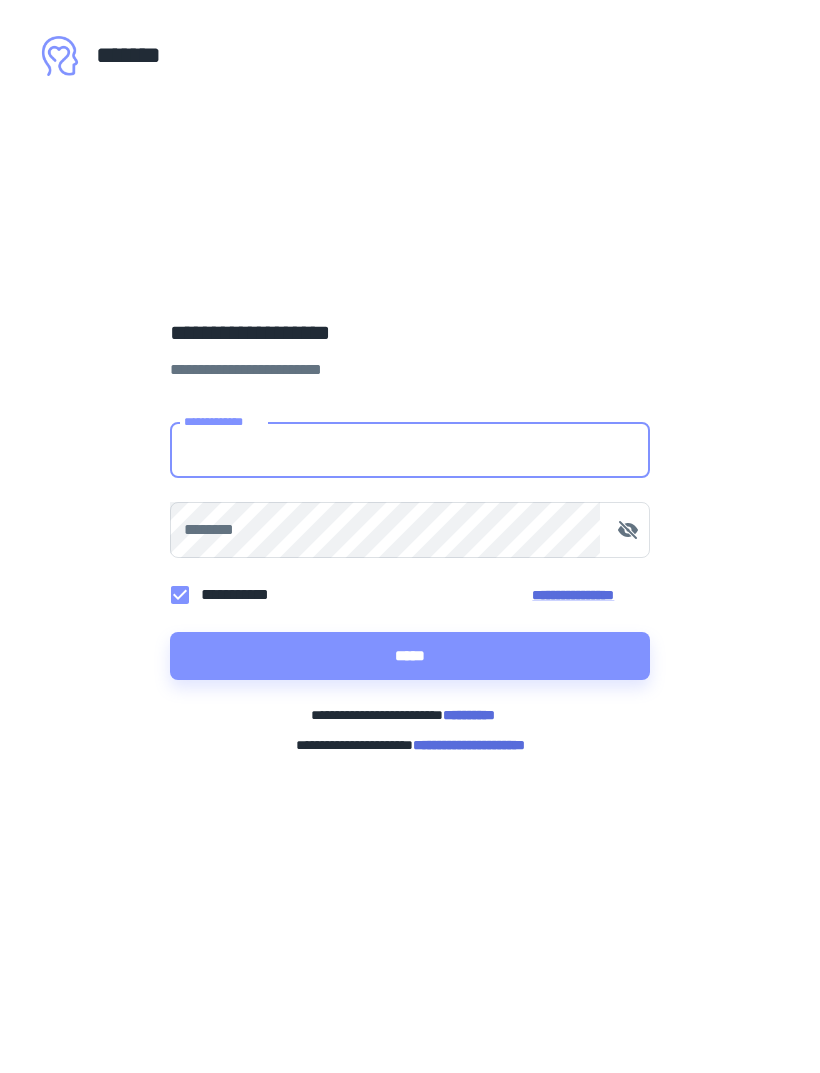 type on "**********" 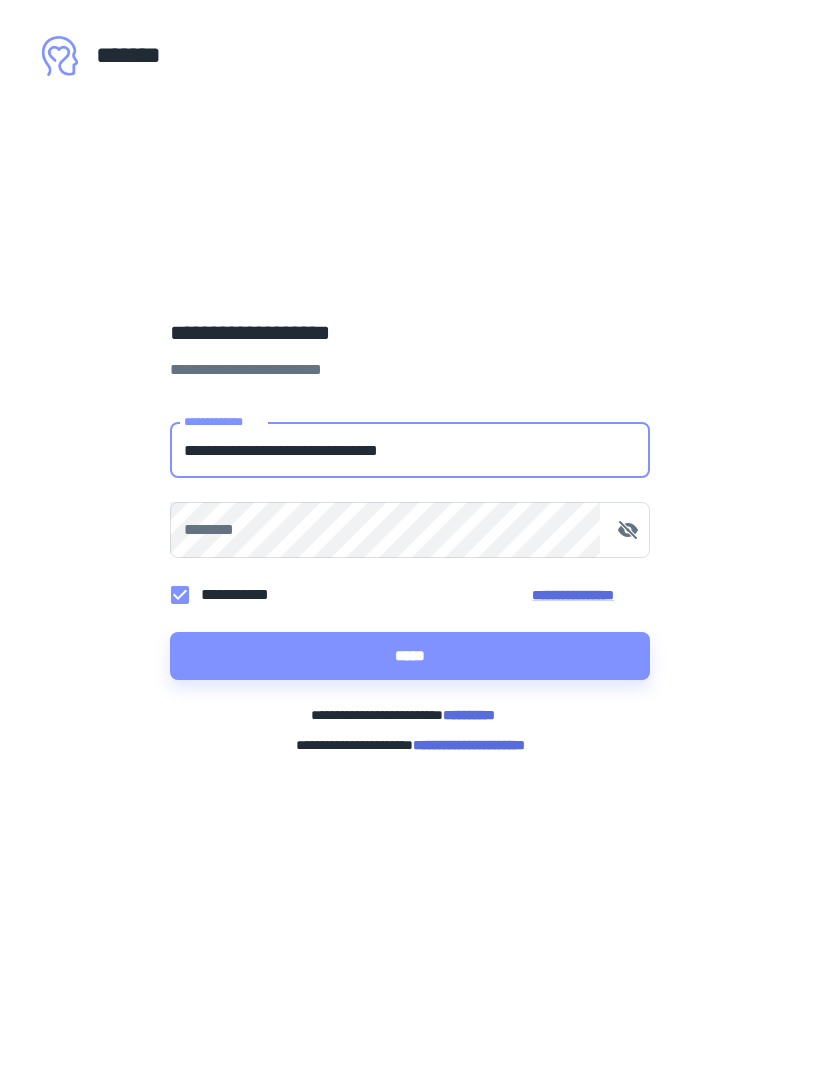 click on "*****" at bounding box center (410, 656) 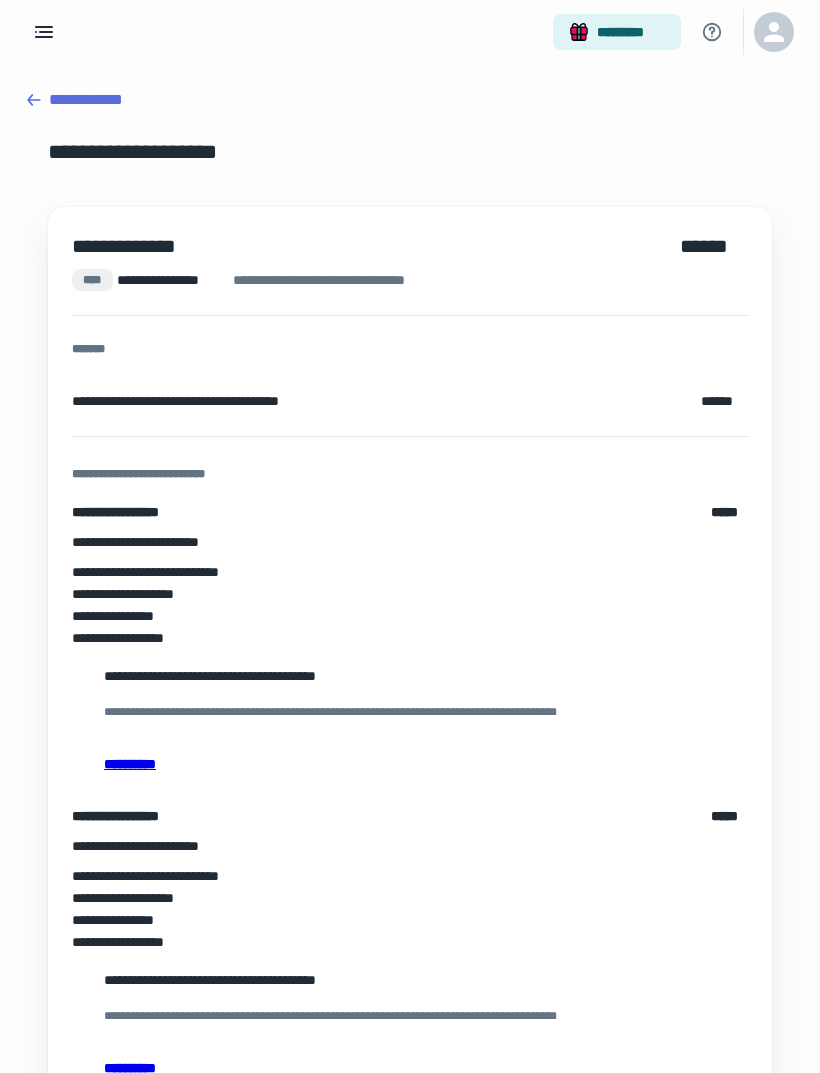 click 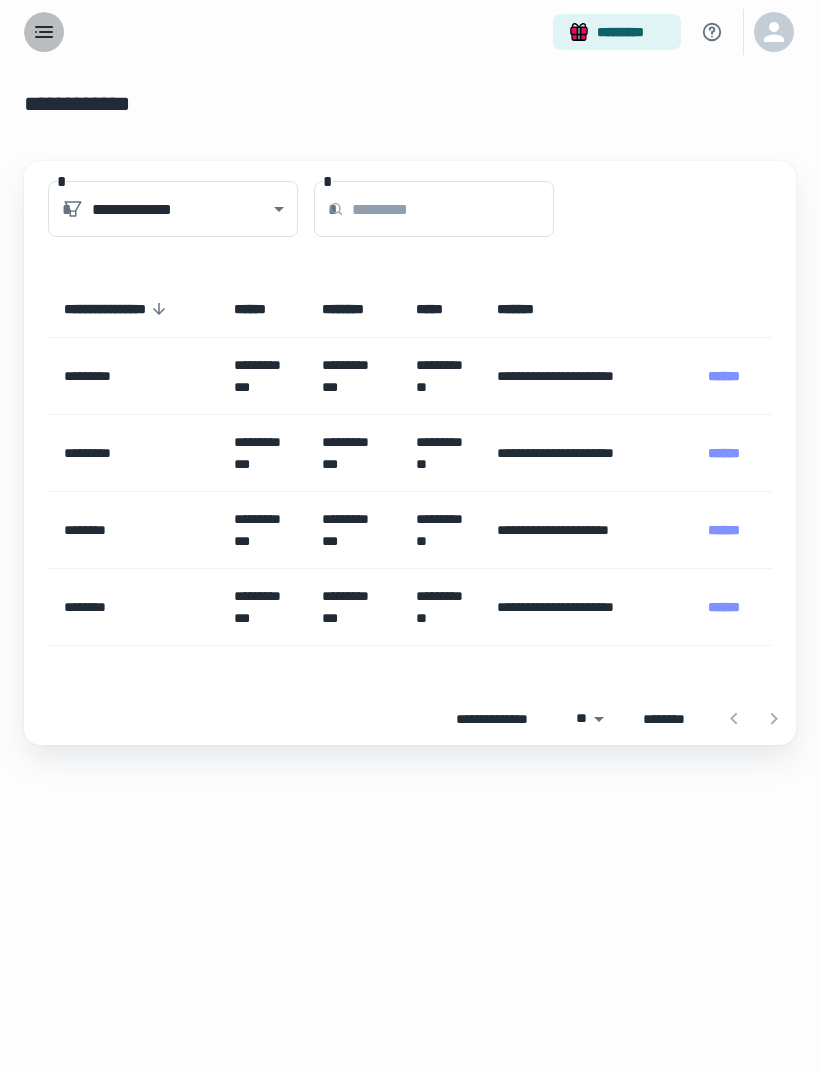 click 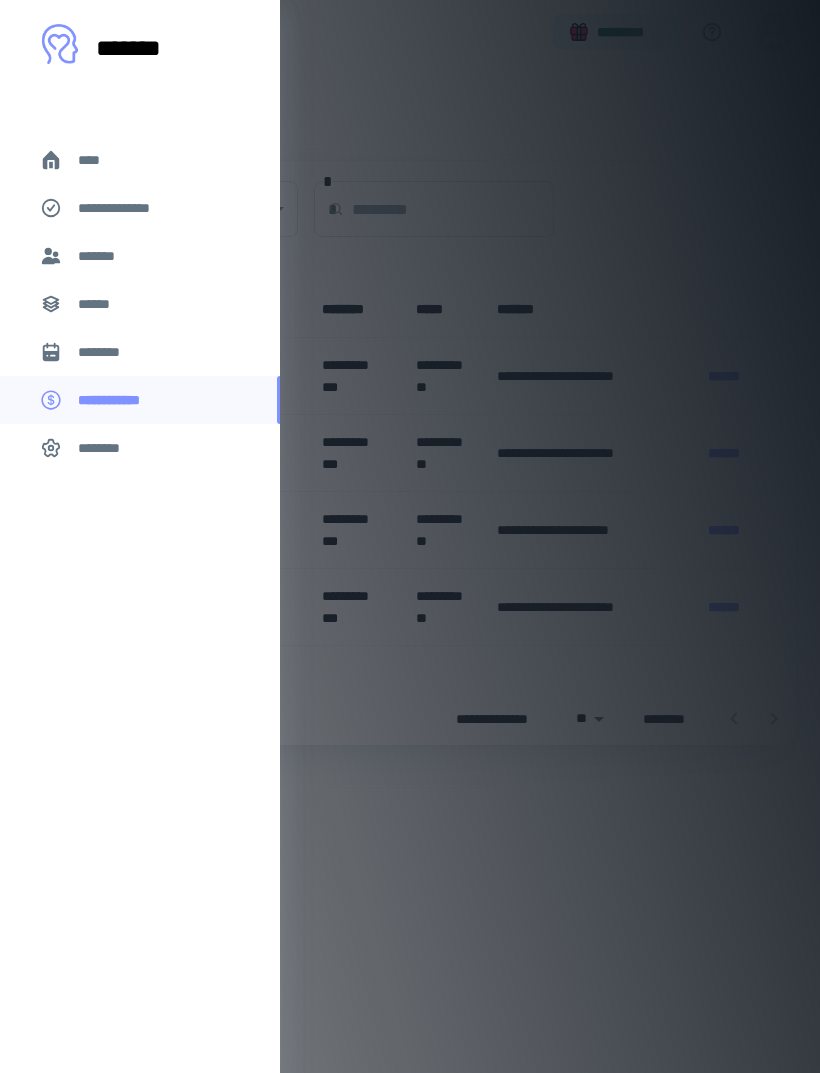 click on "********" at bounding box center [107, 352] 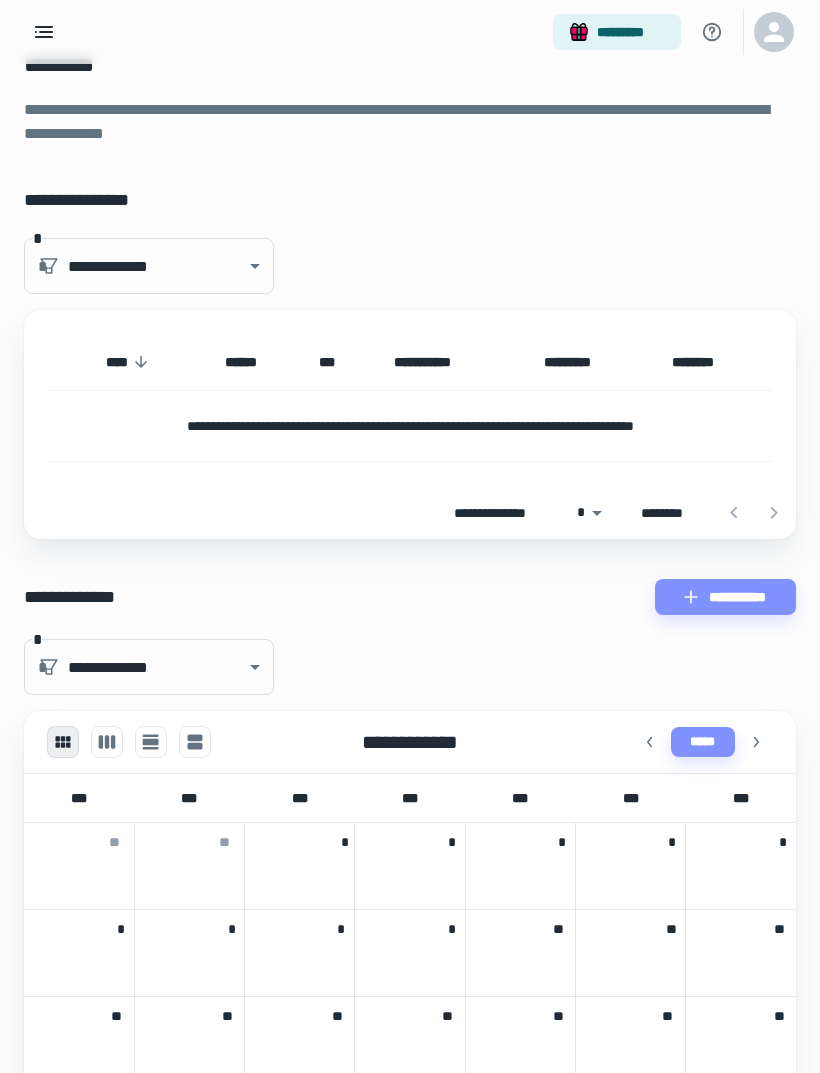 scroll, scrollTop: 0, scrollLeft: 0, axis: both 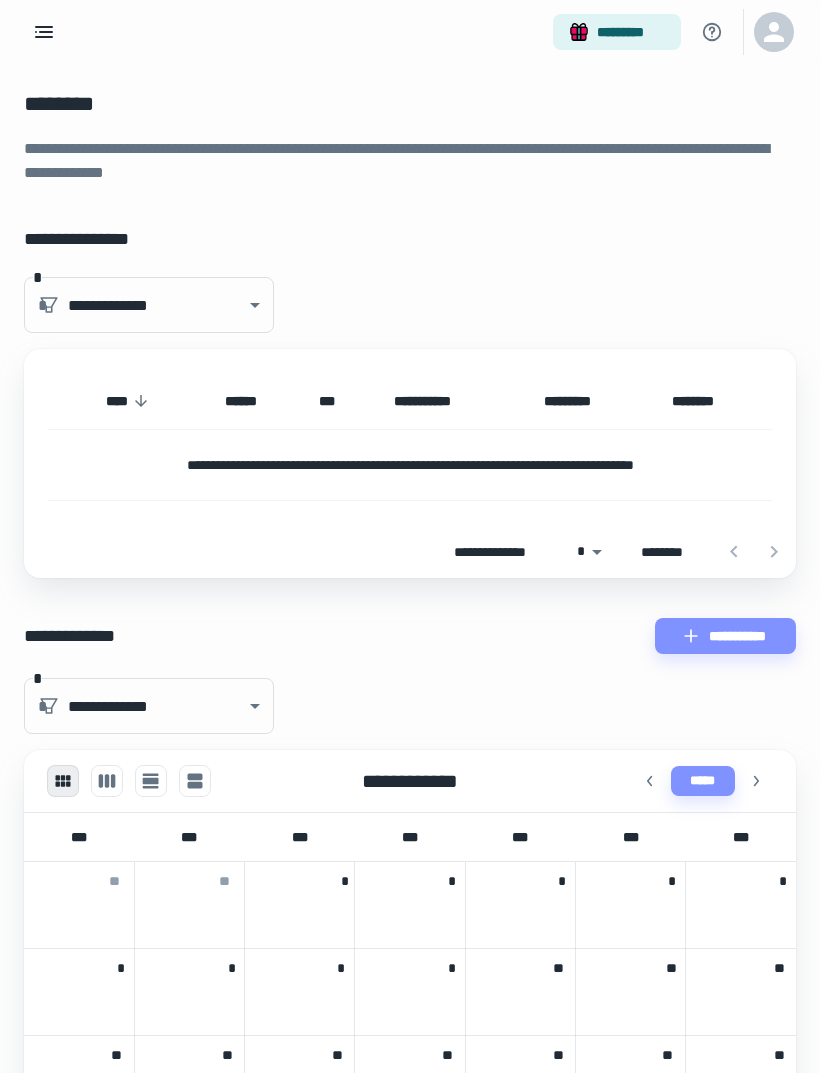 click 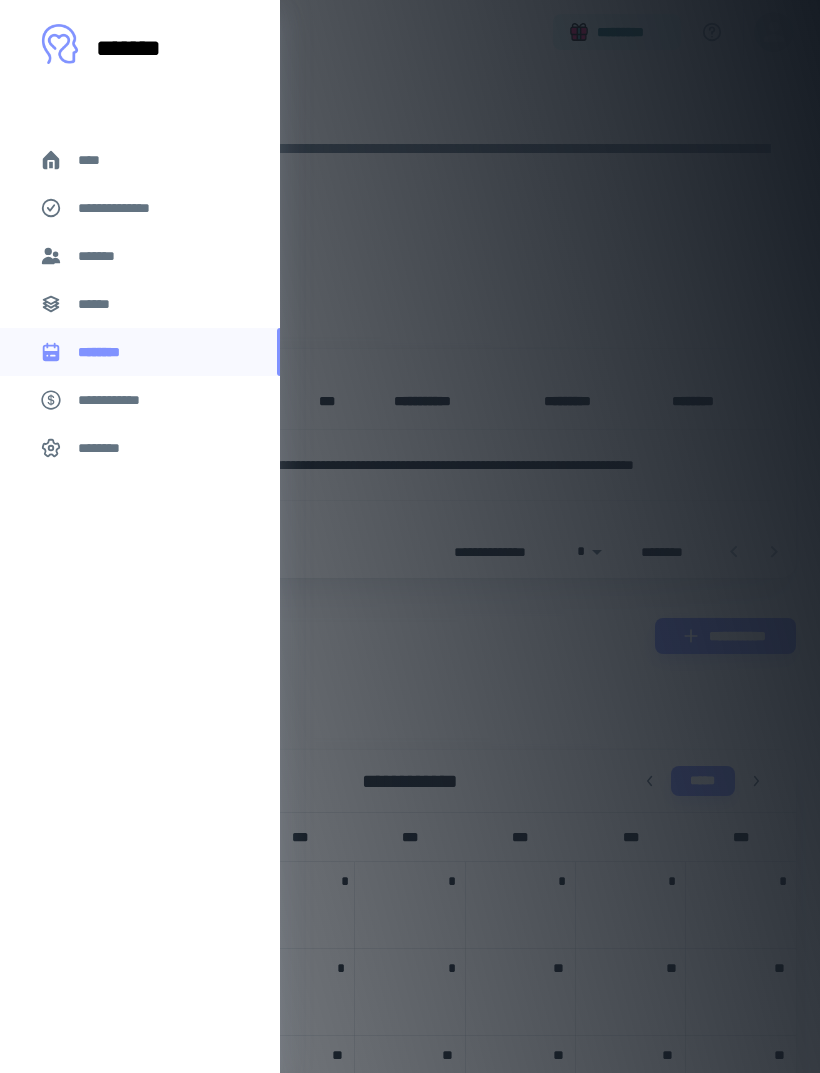 click on "*******" at bounding box center [140, 256] 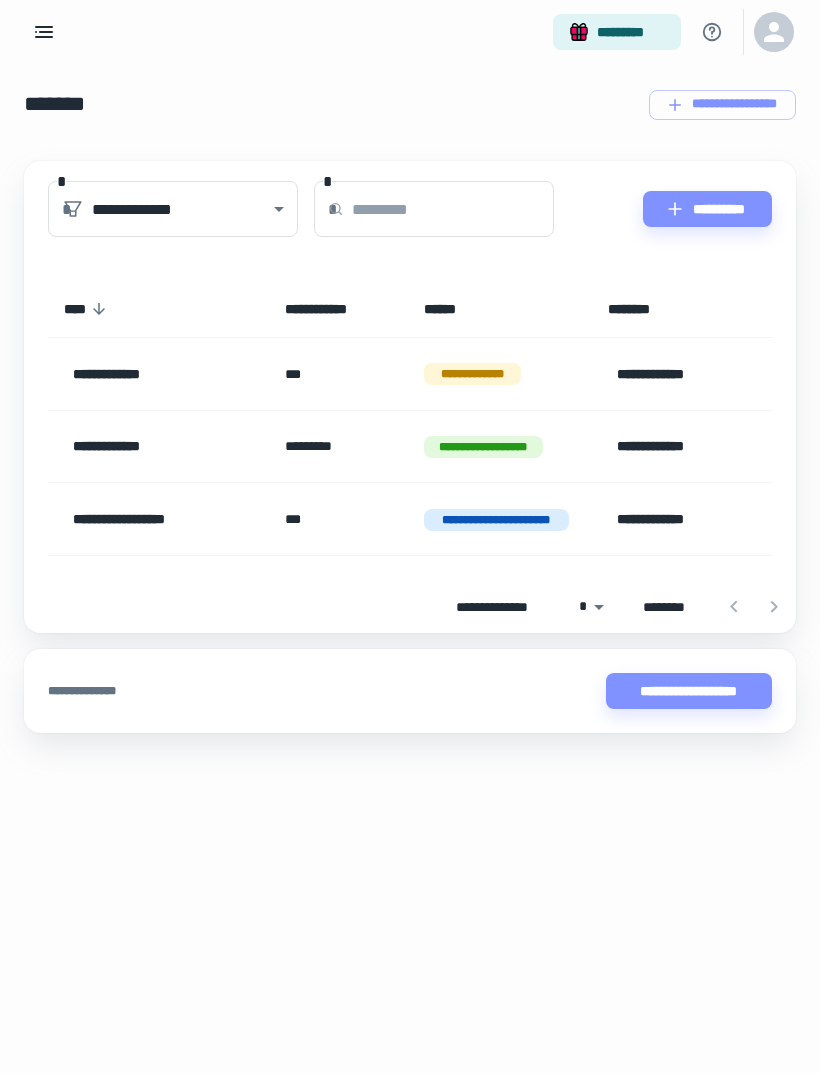 click on "**********" at bounding box center [410, 209] 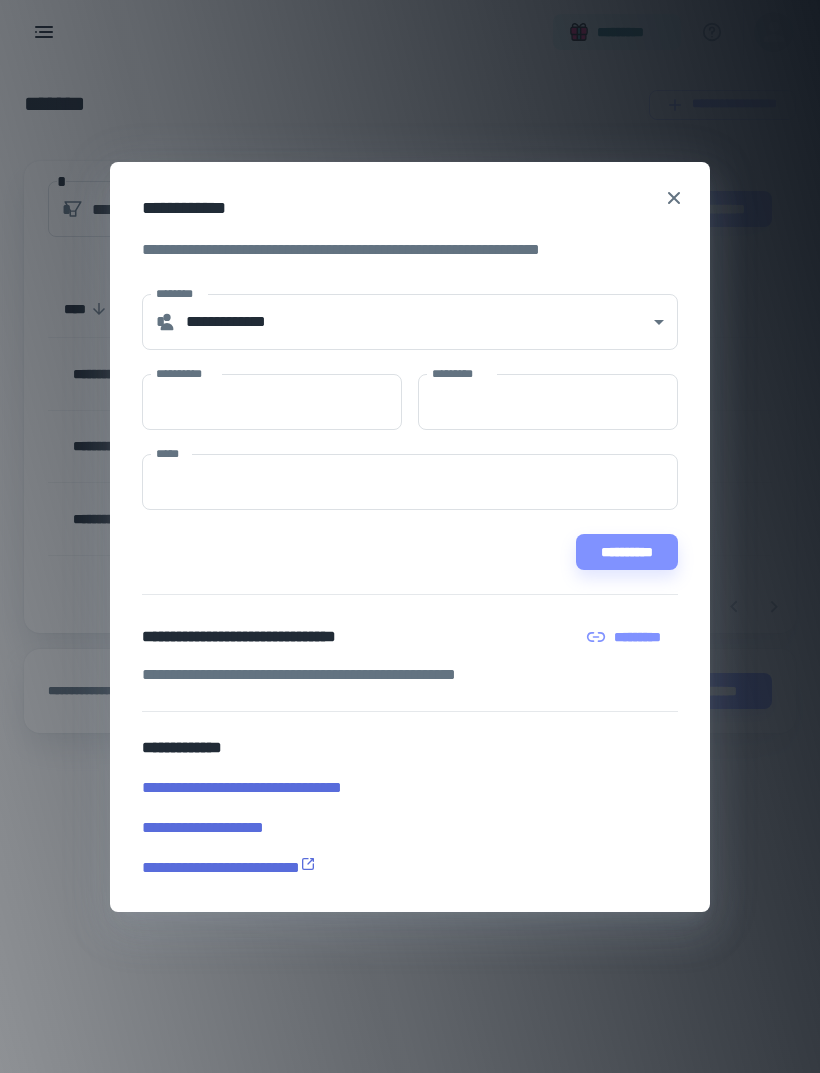 click on "**********" at bounding box center [272, 402] 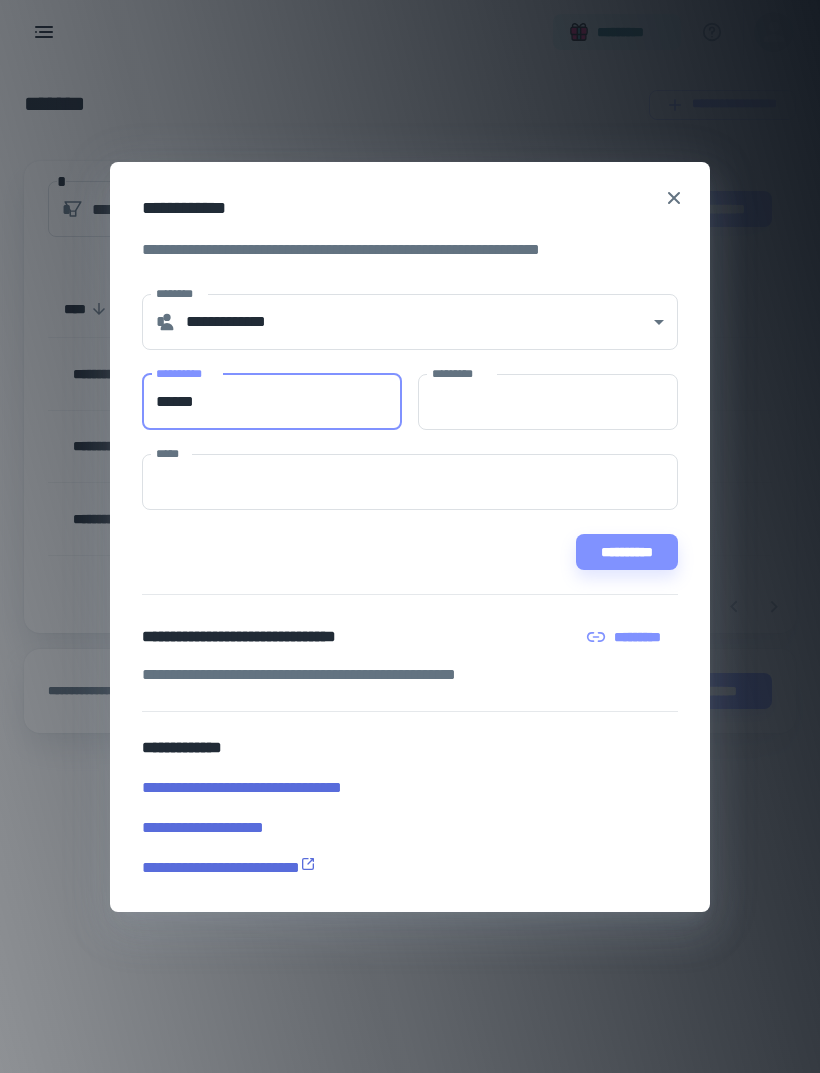 type on "*****" 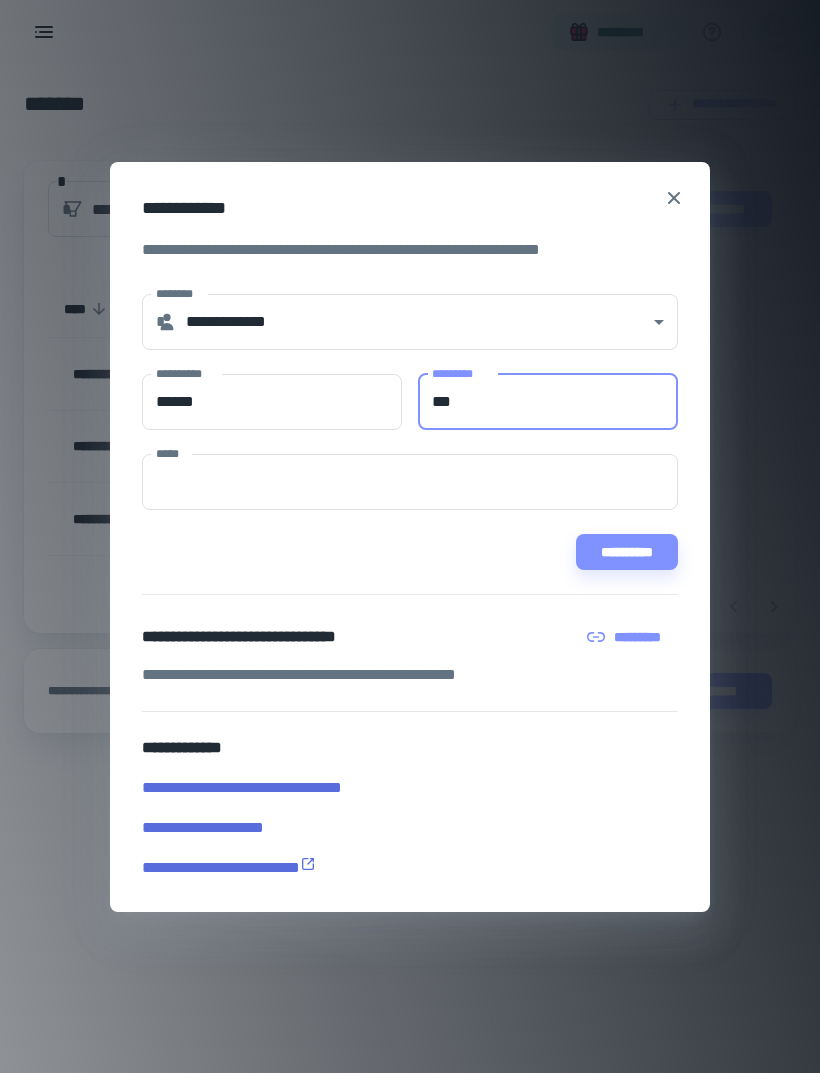 click on "**********" at bounding box center (627, 552) 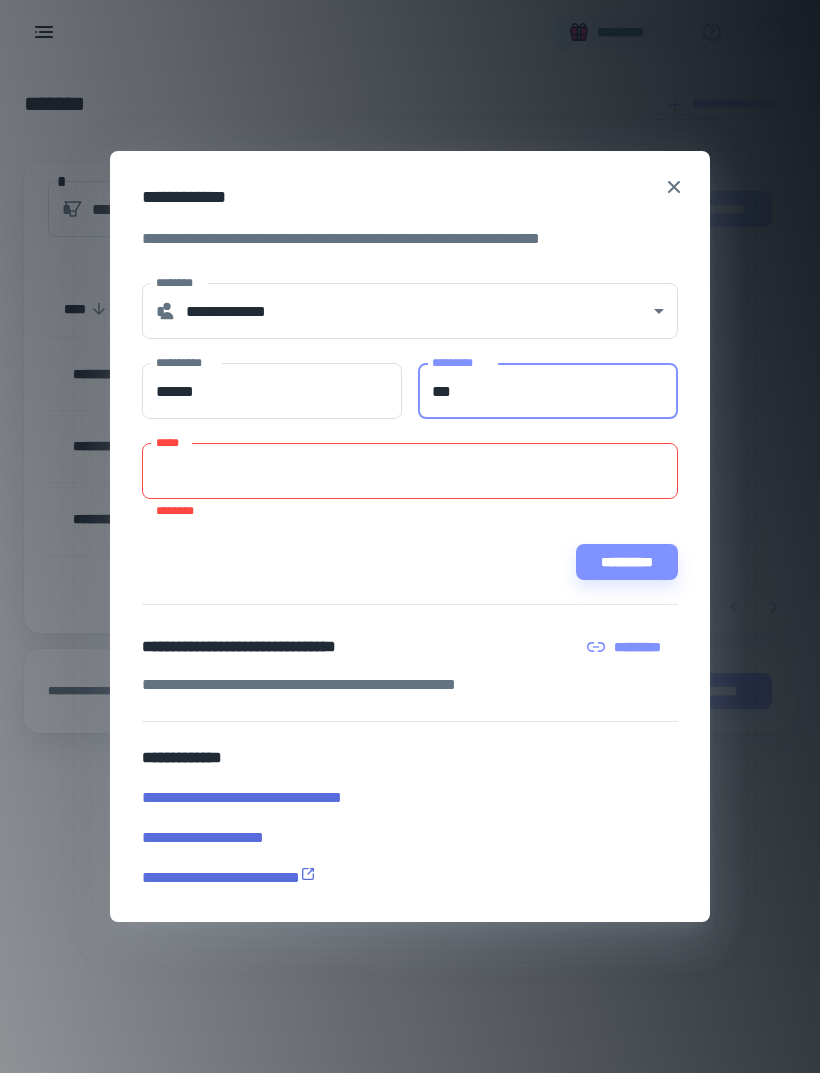 click on "***" at bounding box center [548, 391] 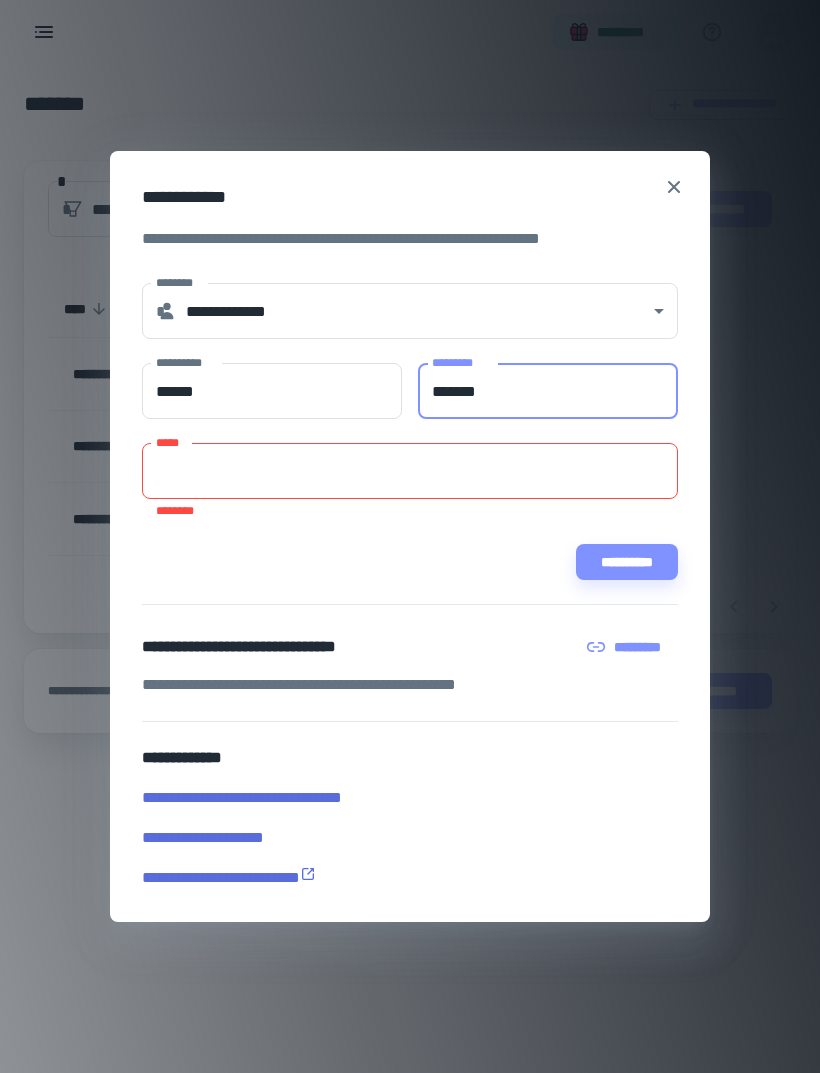 type on "*******" 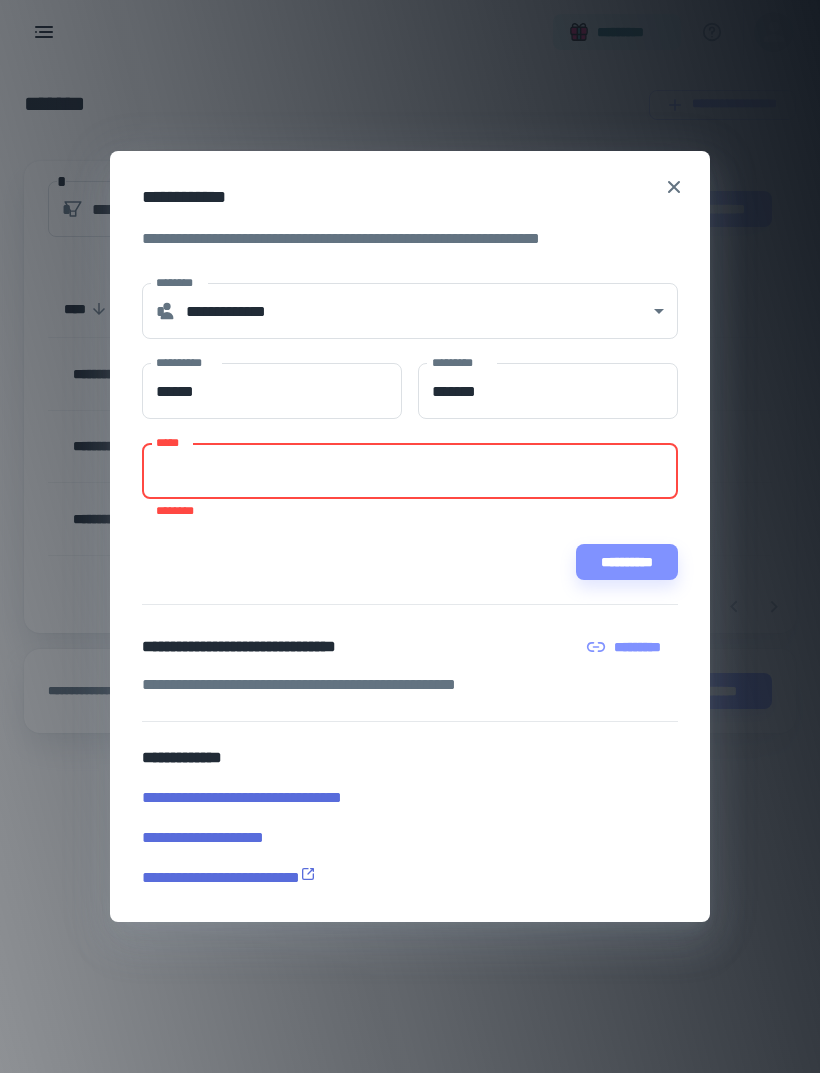 click on "*****" at bounding box center (410, 471) 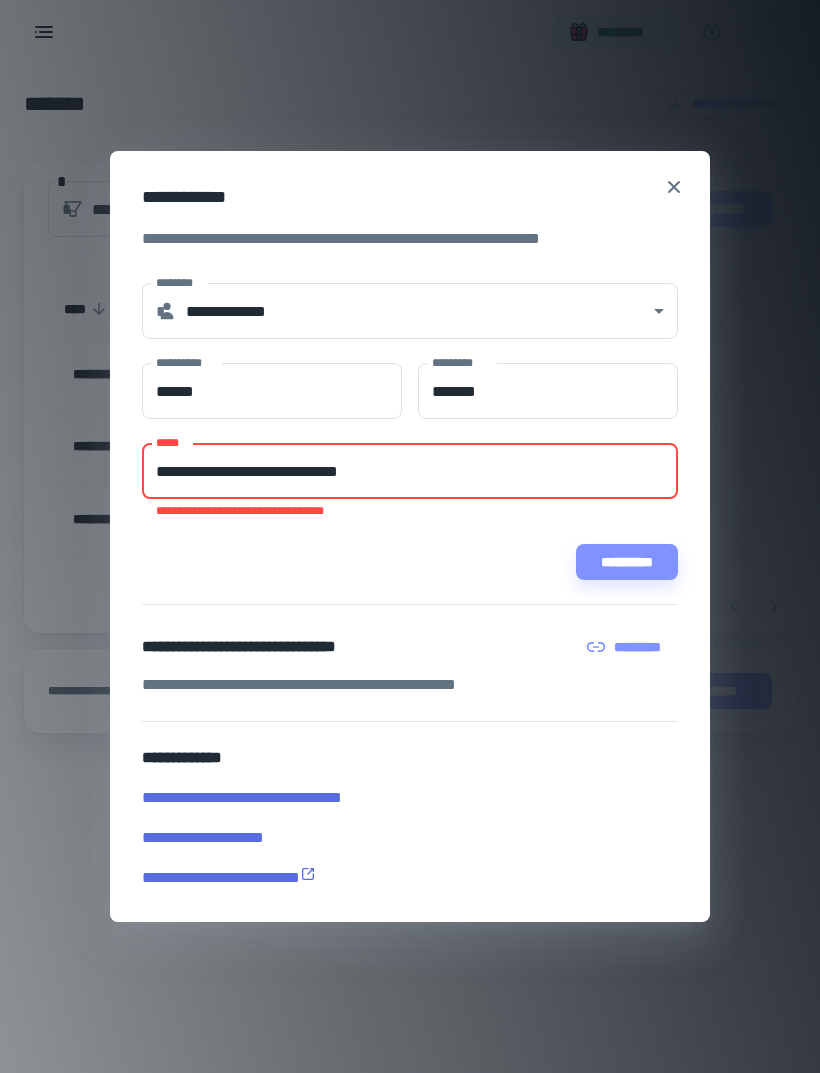 click on "**********" at bounding box center (627, 562) 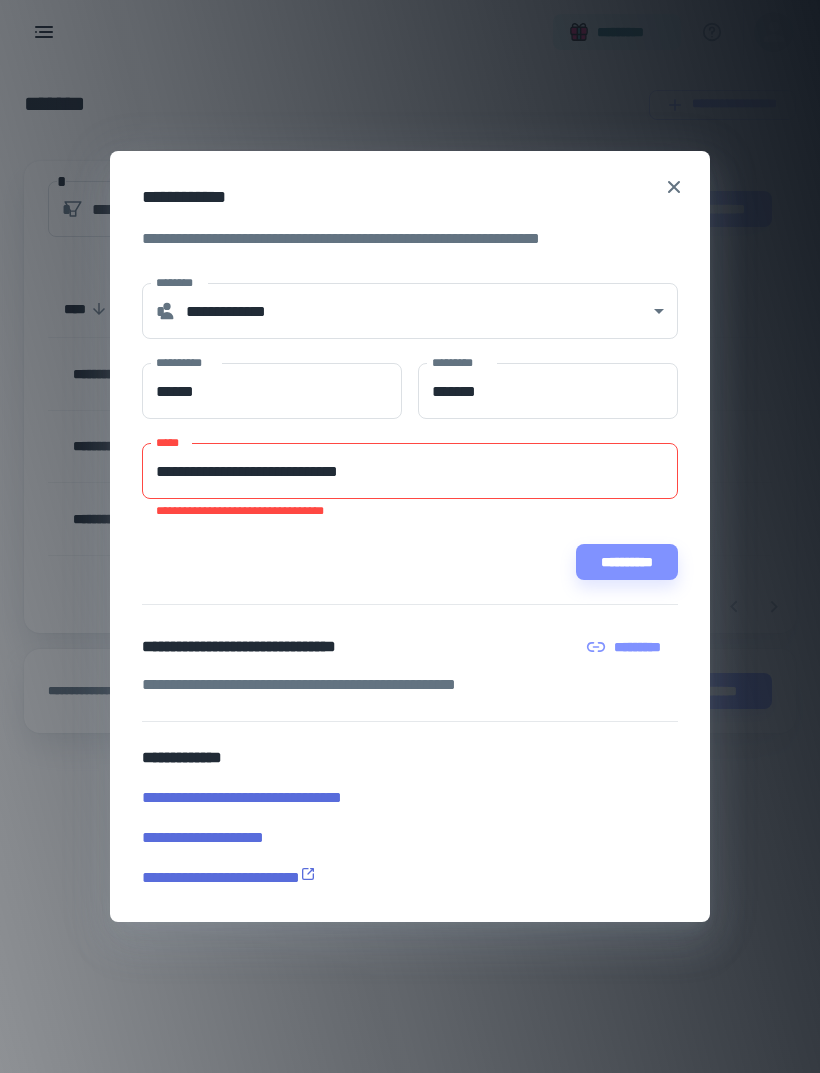 click on "**********" at bounding box center [410, 471] 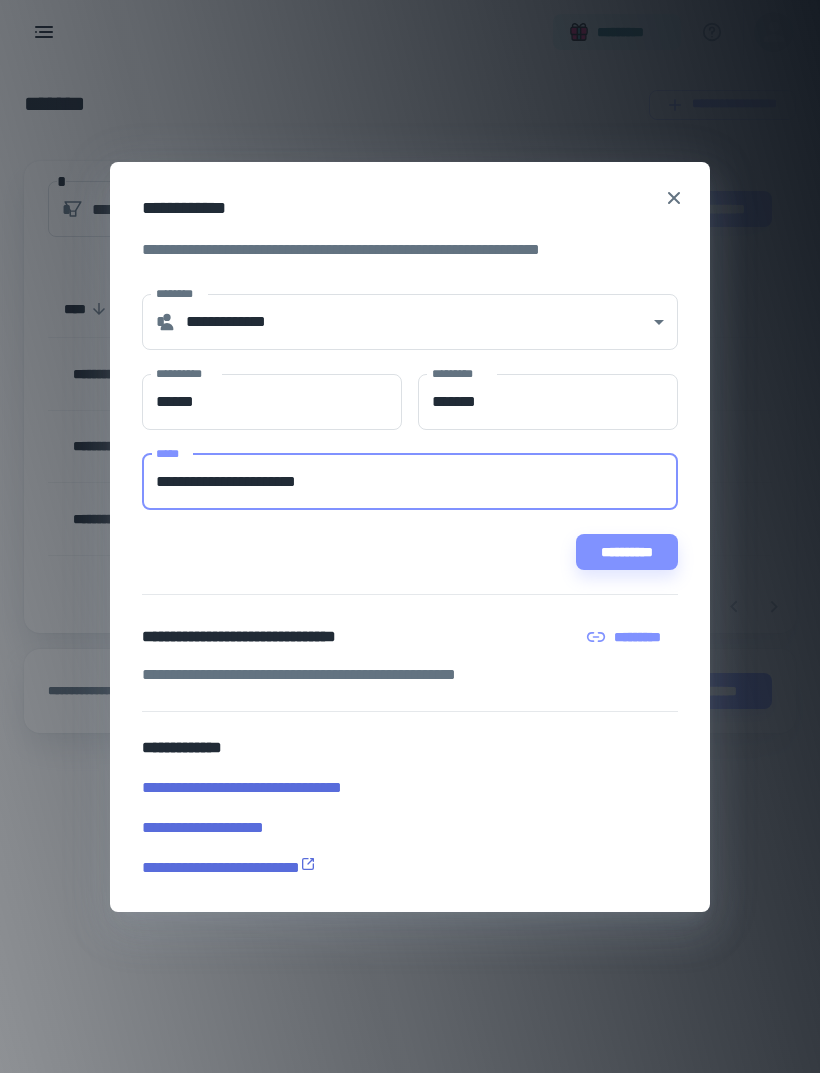 type on "**********" 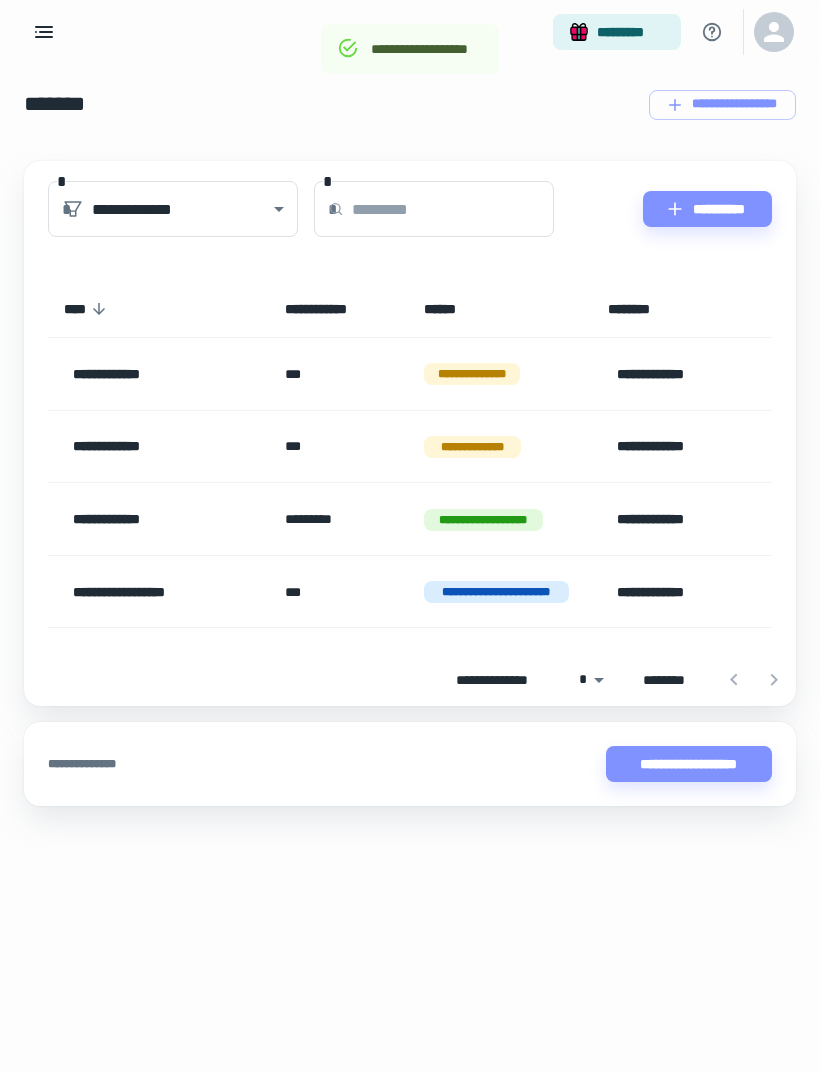 click on "**********" at bounding box center [472, 374] 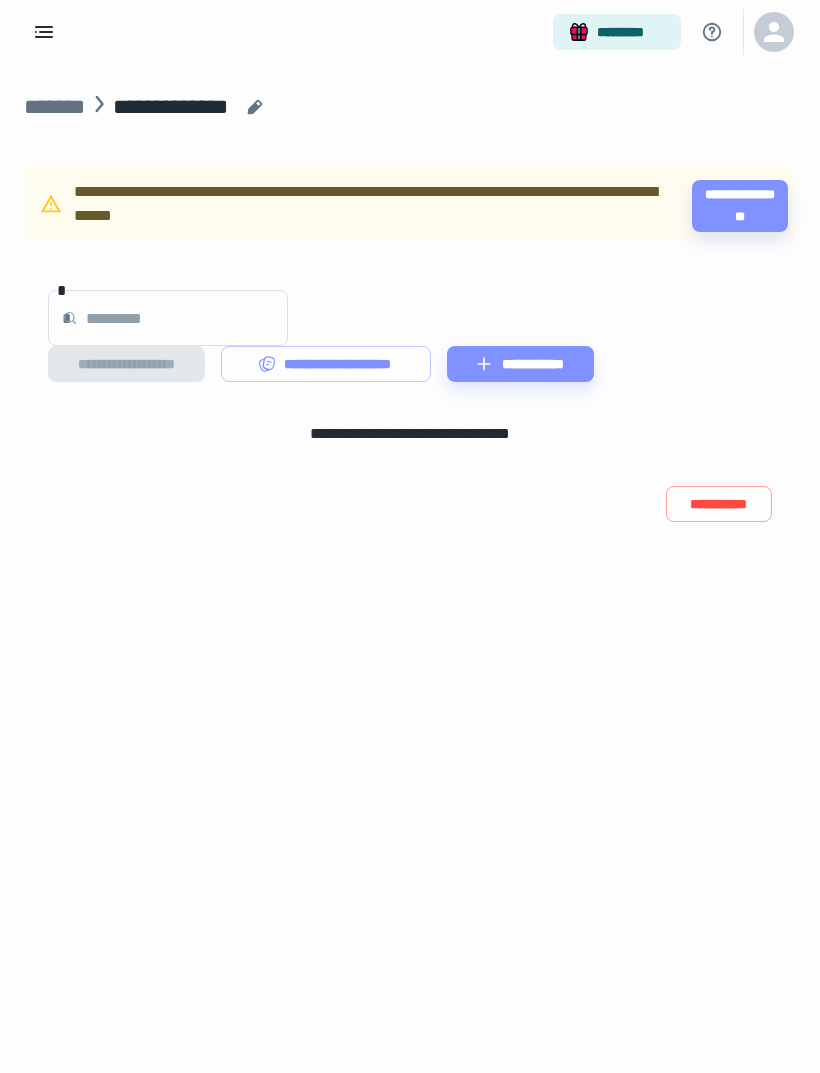click on "**********" at bounding box center [520, 364] 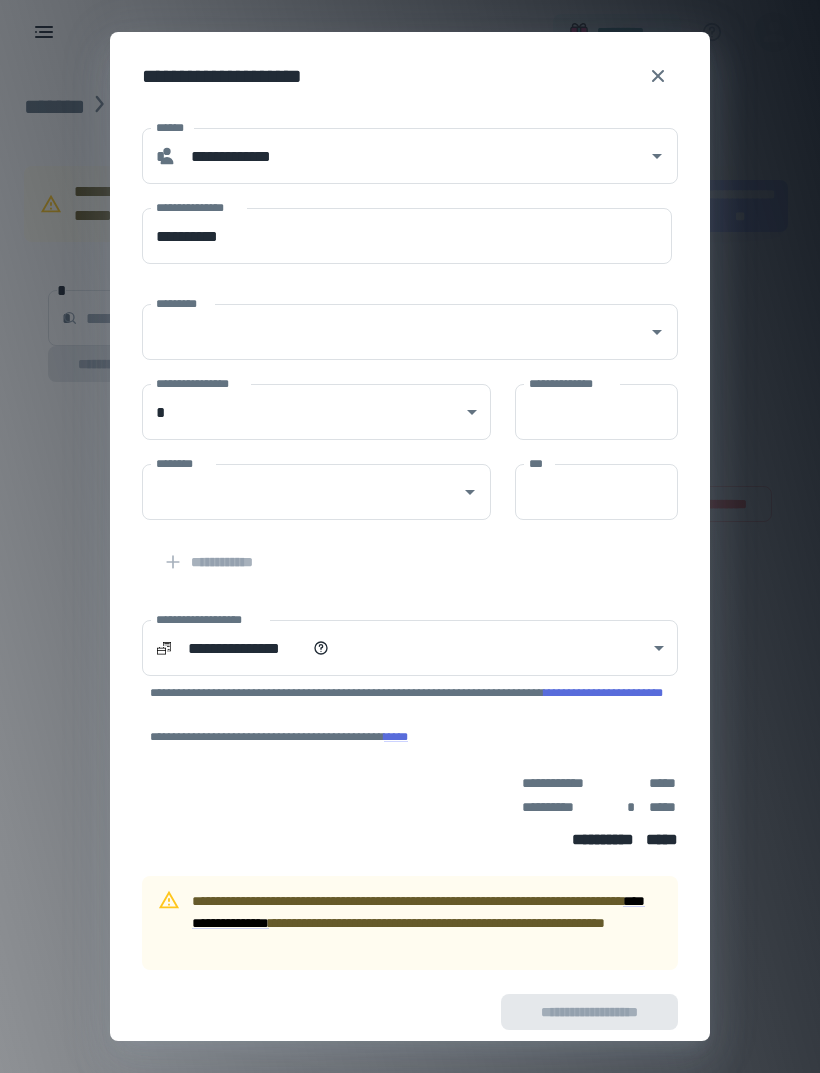click on "*********" at bounding box center (395, 332) 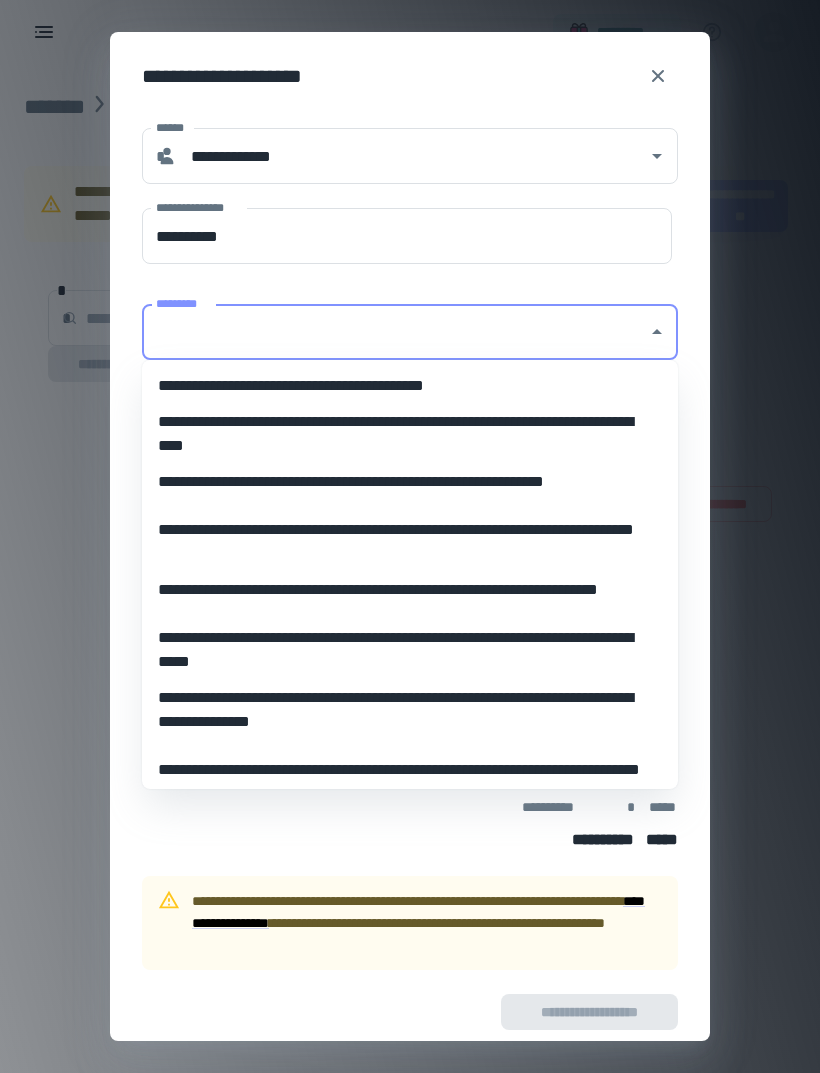 click on "*********" at bounding box center (395, 332) 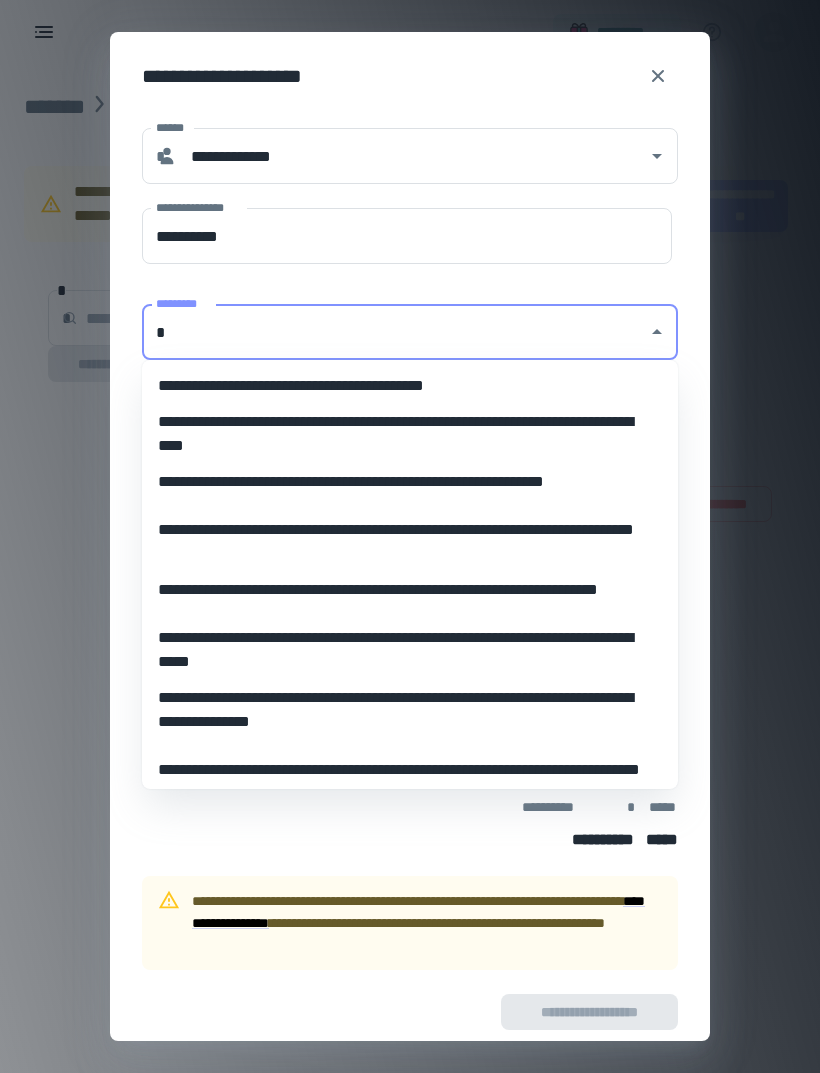 click on "*" at bounding box center (395, 332) 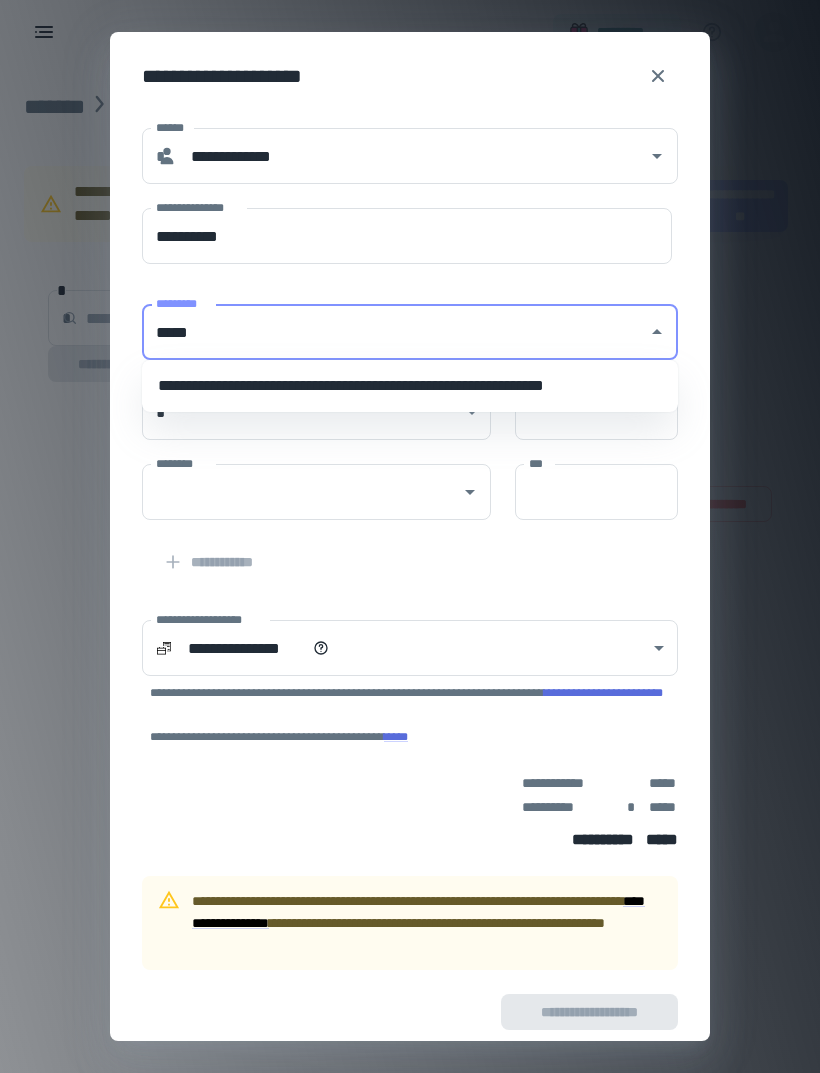 click on "**********" at bounding box center [410, 386] 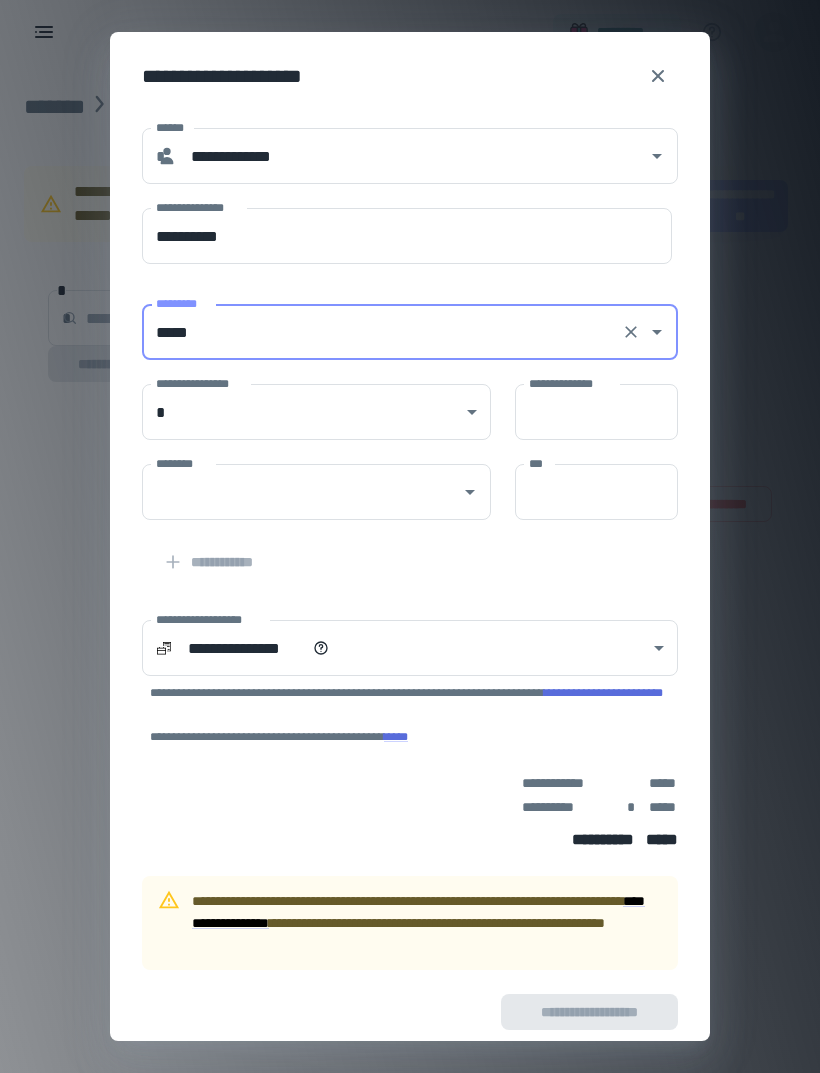 type on "**********" 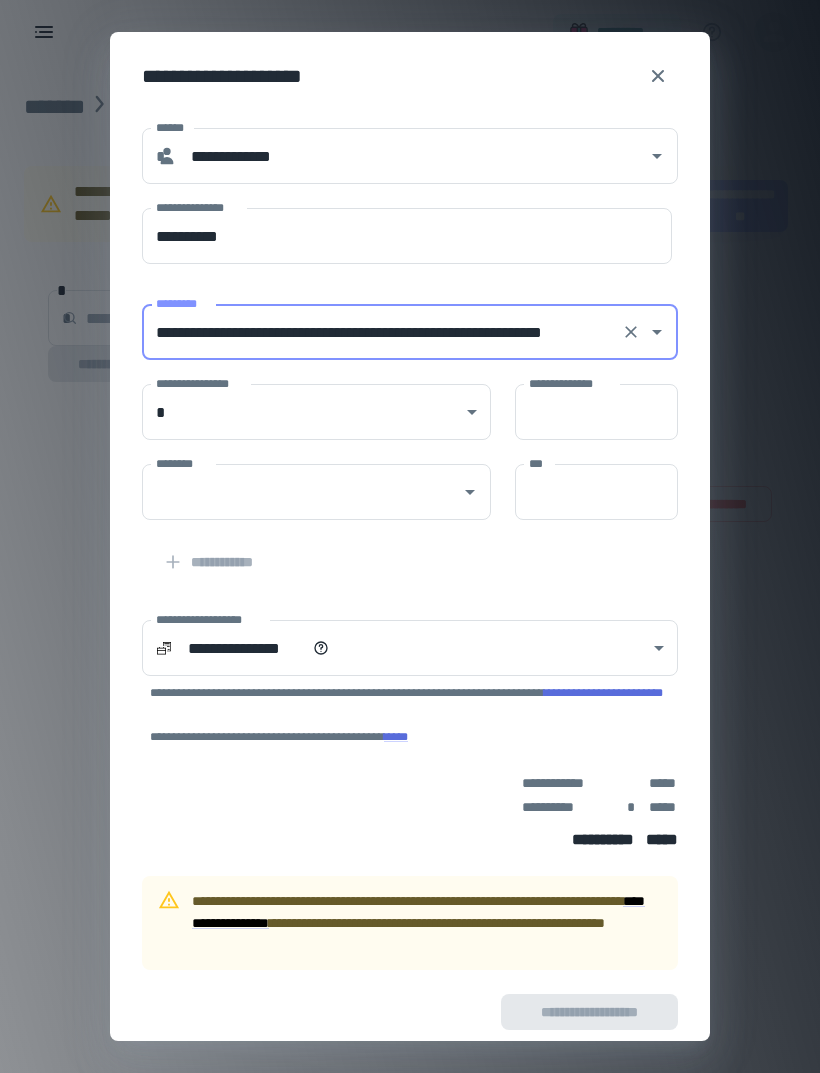 click on "**********" at bounding box center [410, 536] 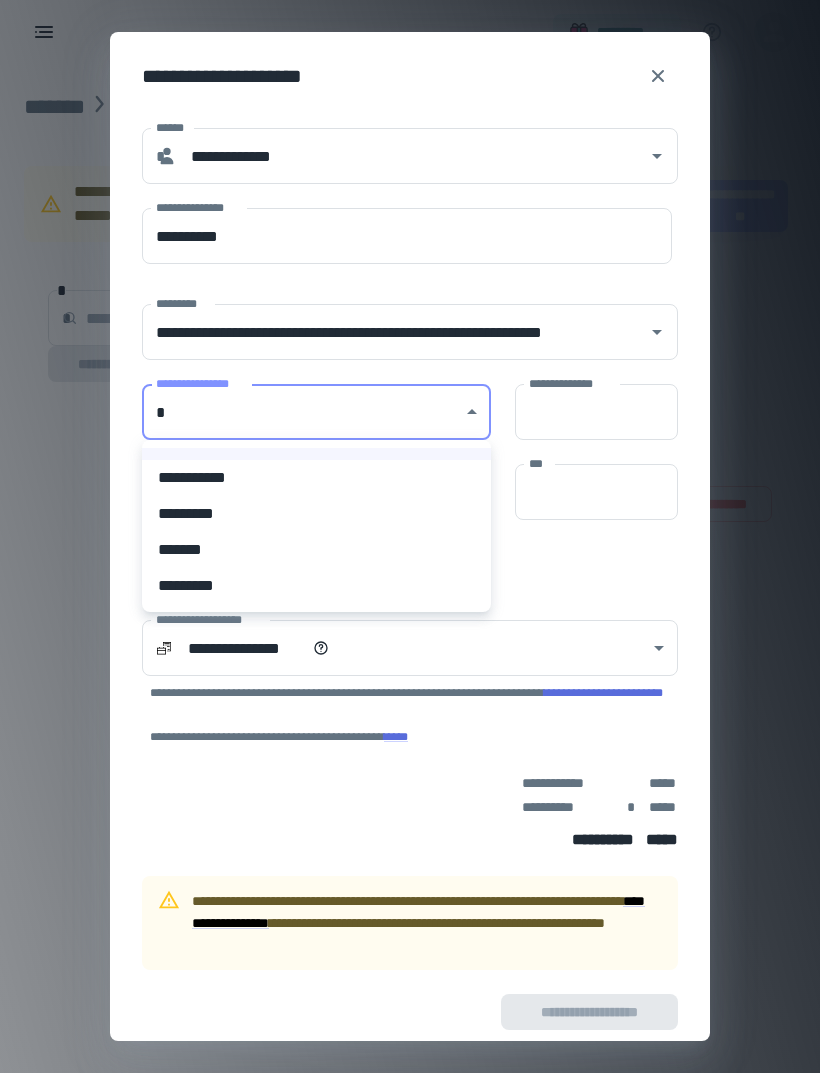 click on "**********" at bounding box center [316, 478] 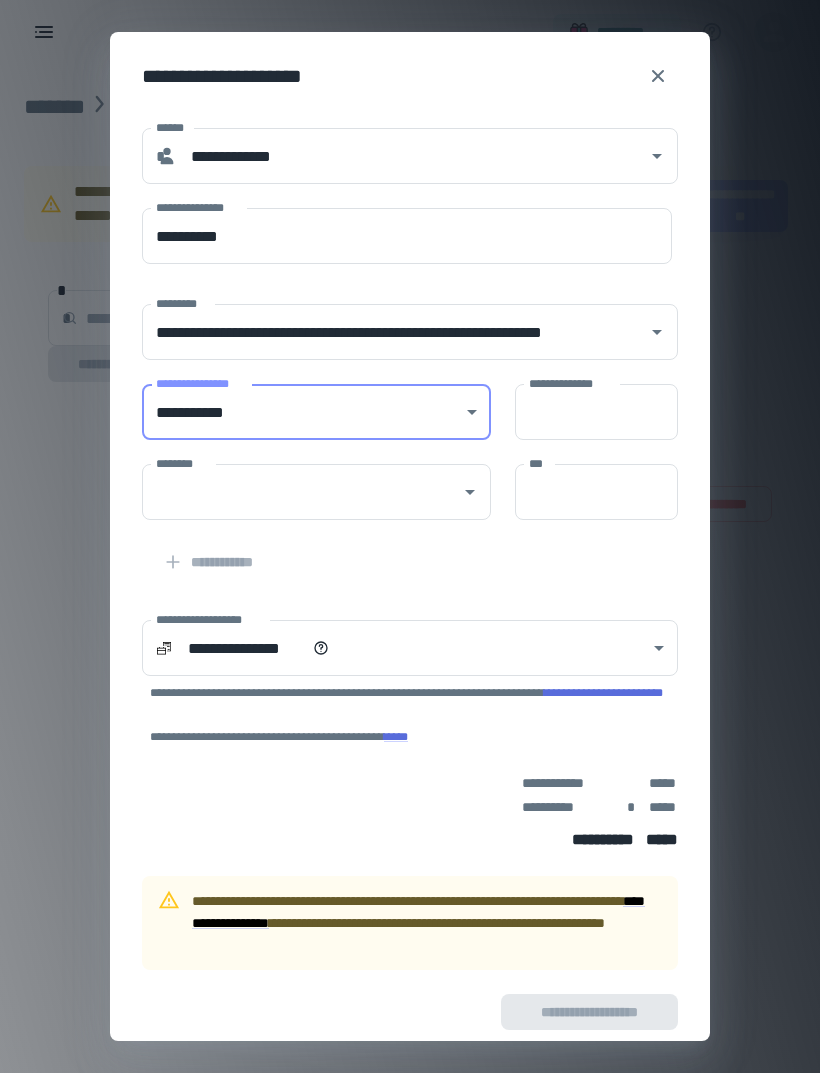 click on "**********" at bounding box center [596, 412] 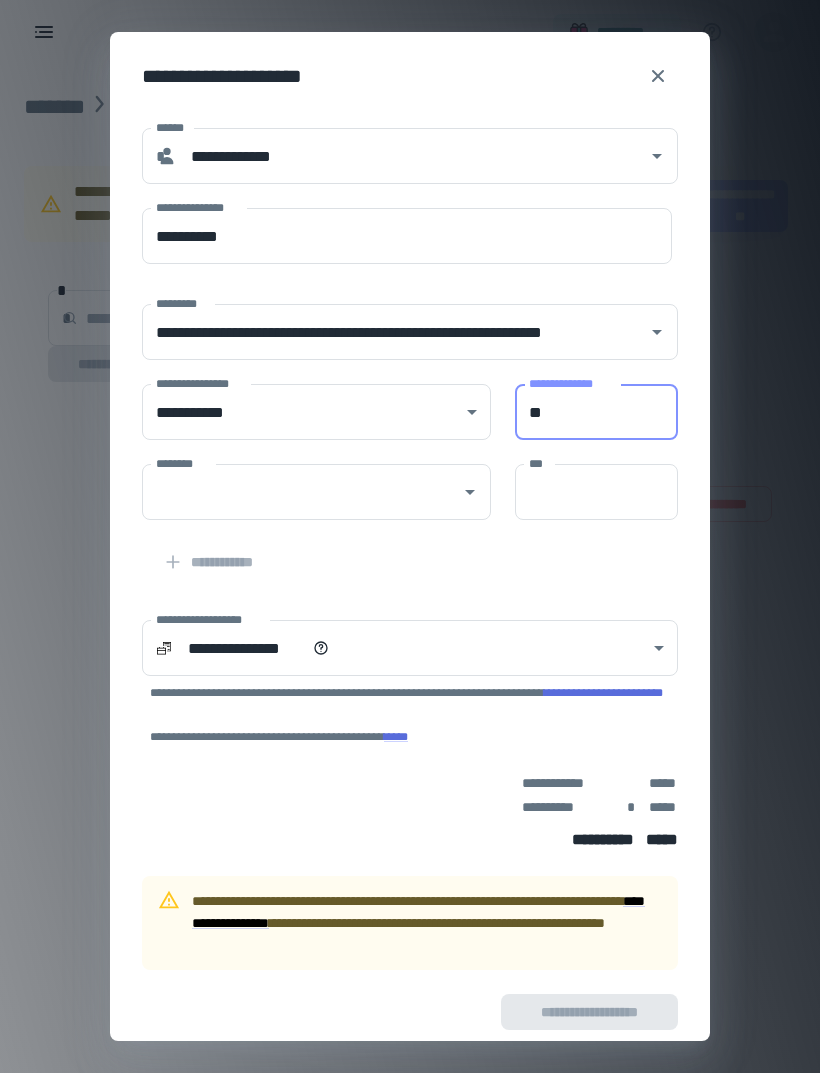 type on "**" 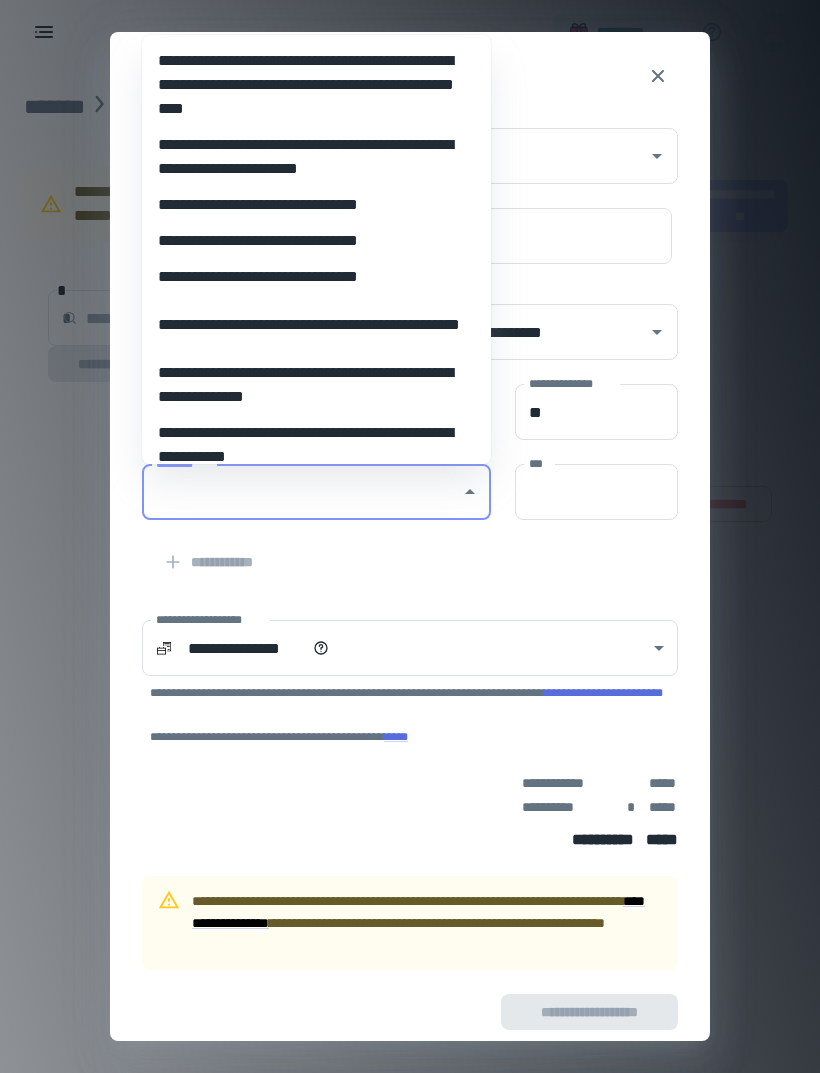 click on "**********" at bounding box center (316, 277) 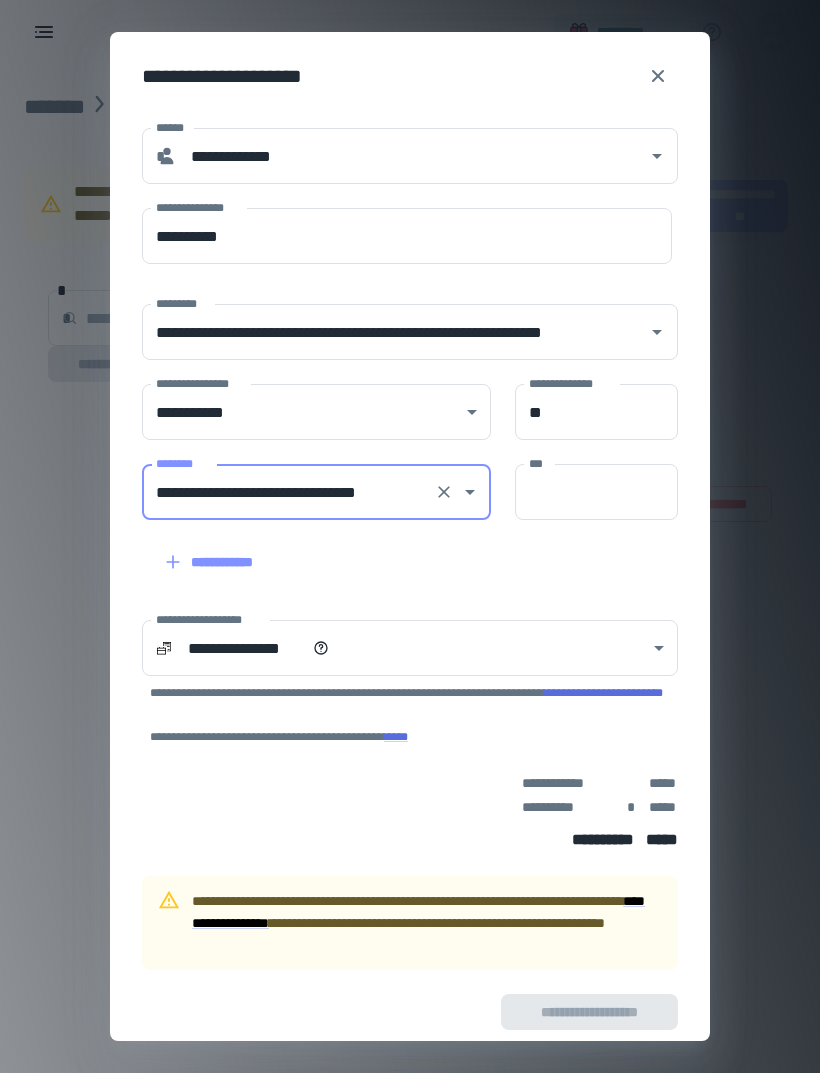 click on "***" at bounding box center (596, 492) 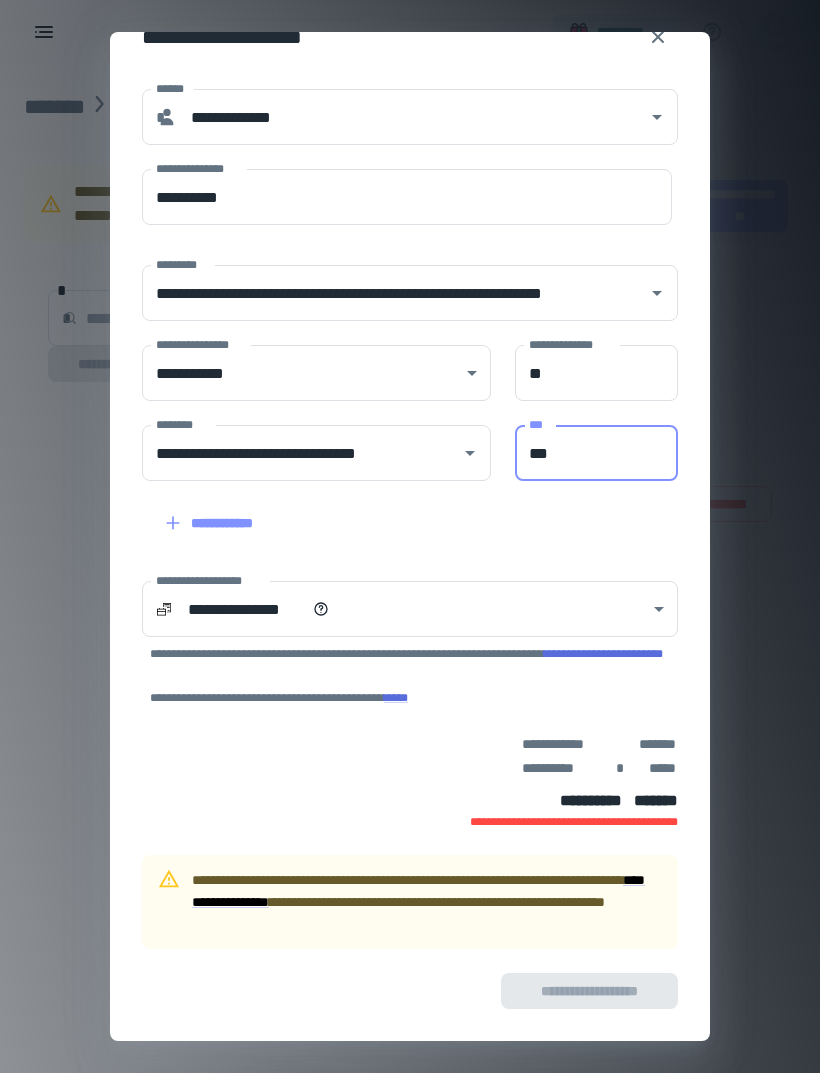 scroll, scrollTop: 39, scrollLeft: 0, axis: vertical 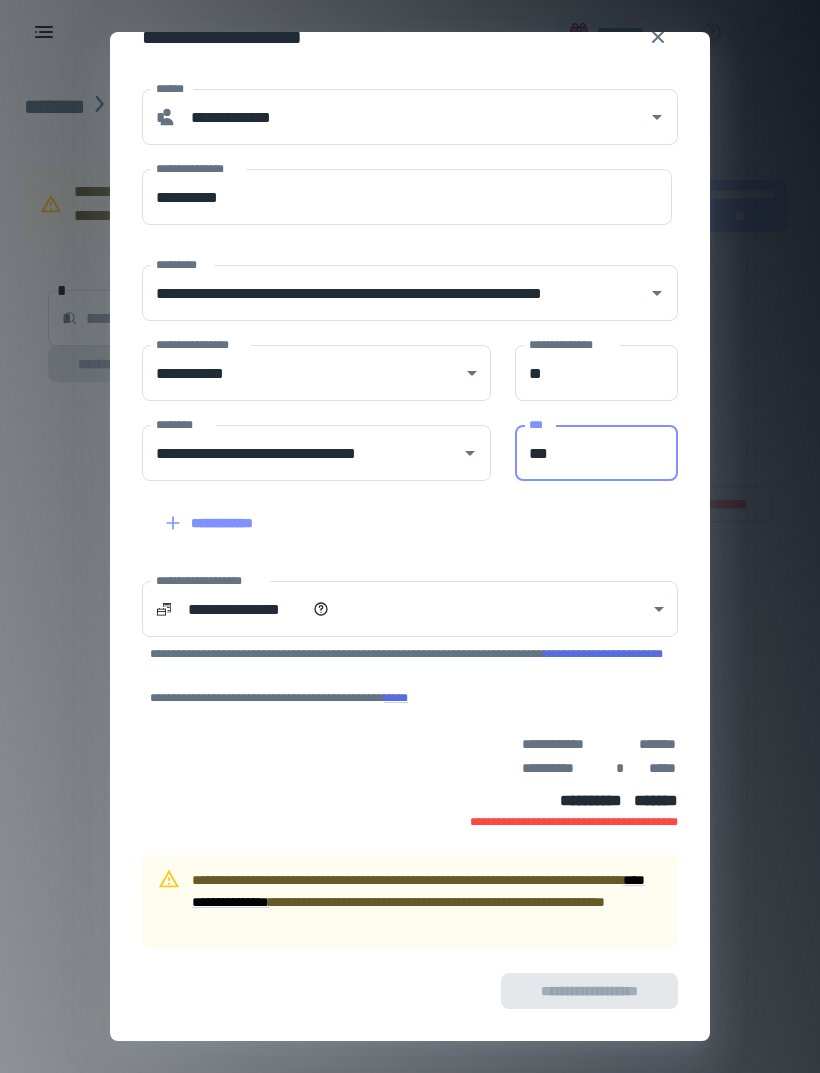 type on "***" 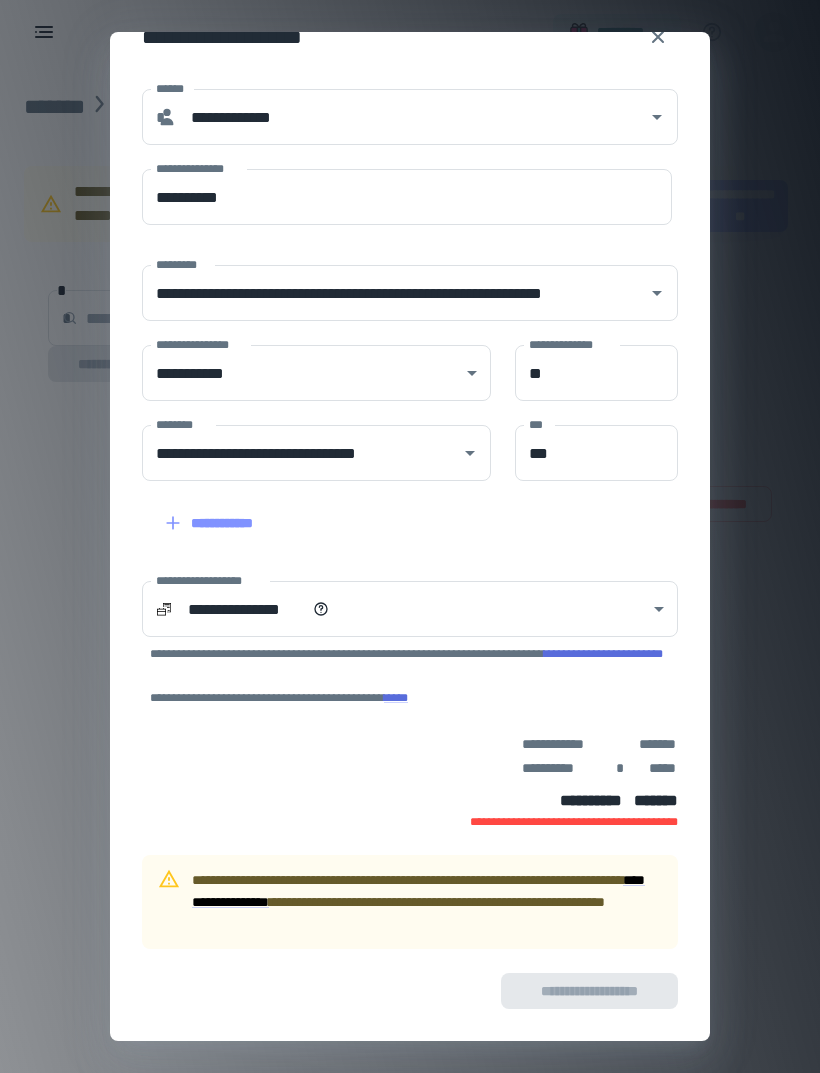 click on "**********" at bounding box center [410, 536] 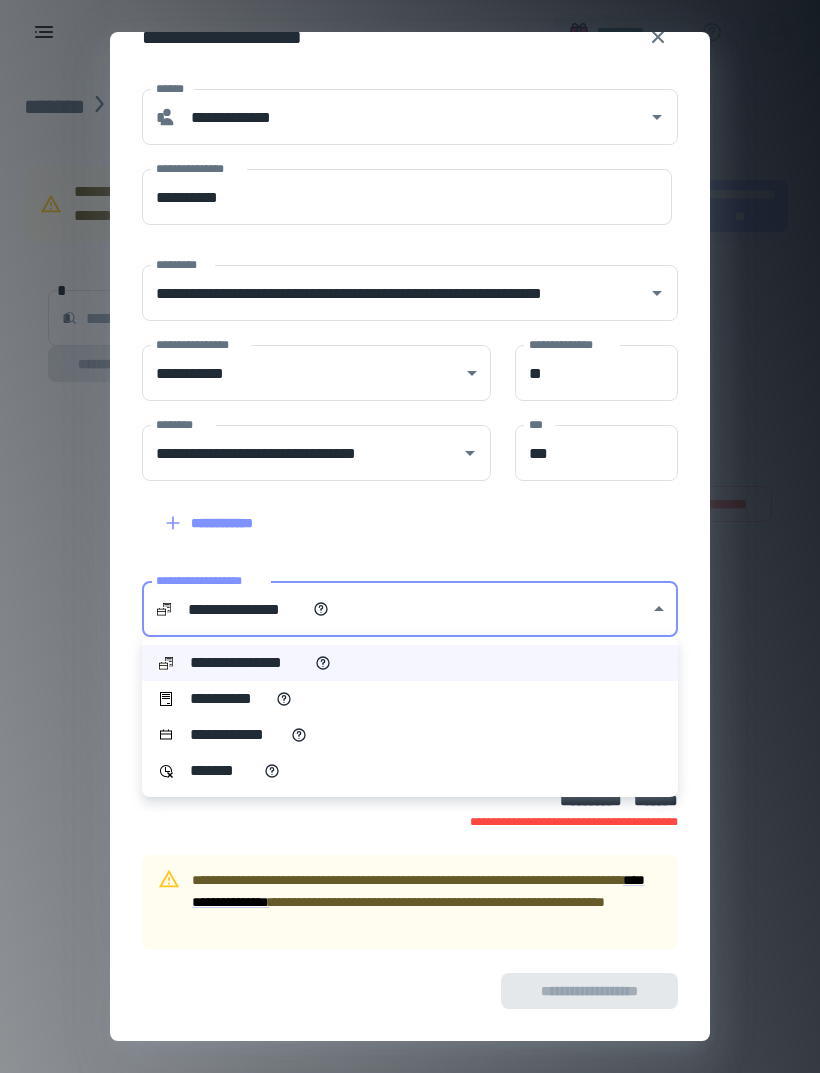 click on "**********" at bounding box center [410, 699] 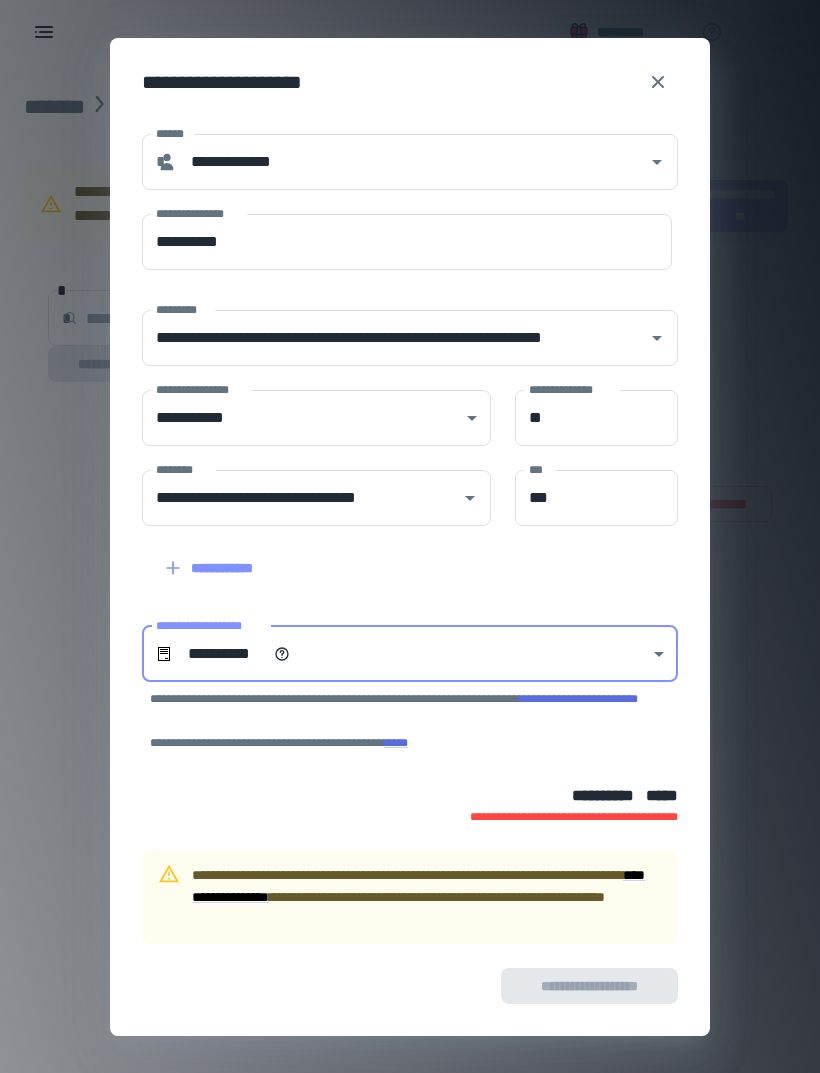 click on "**********" at bounding box center (410, 536) 